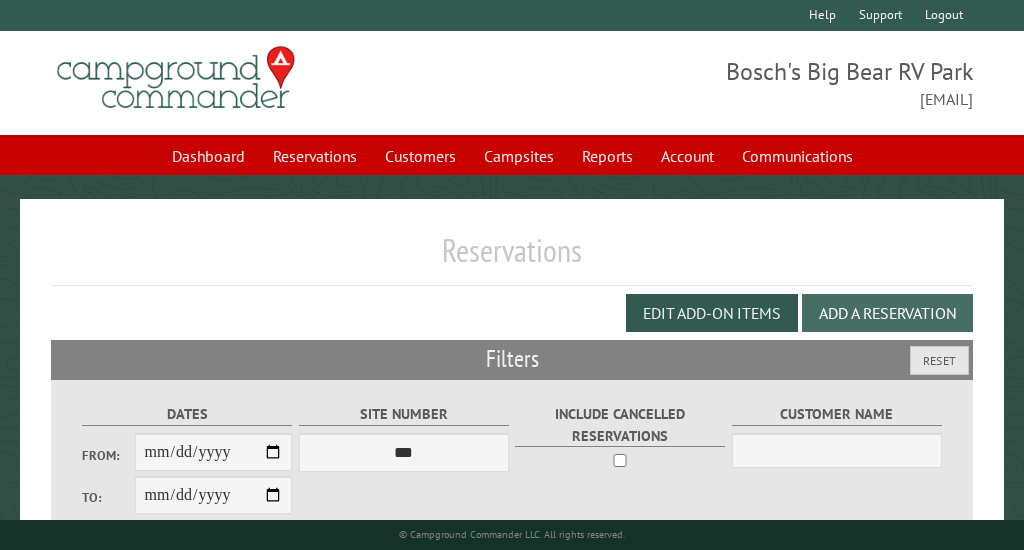 scroll, scrollTop: 0, scrollLeft: 0, axis: both 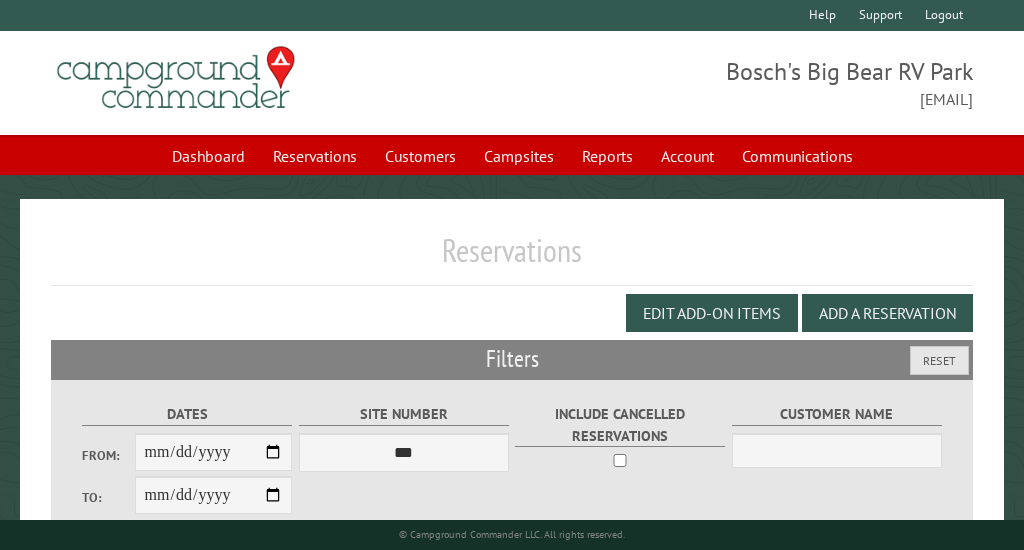 click on "**********" at bounding box center [214, 452] 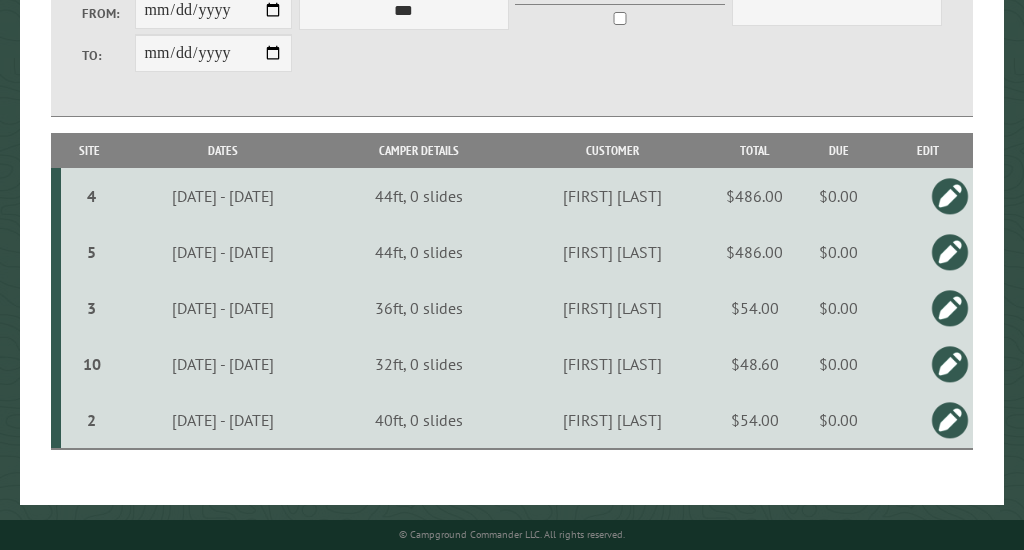 scroll, scrollTop: 451, scrollLeft: 0, axis: vertical 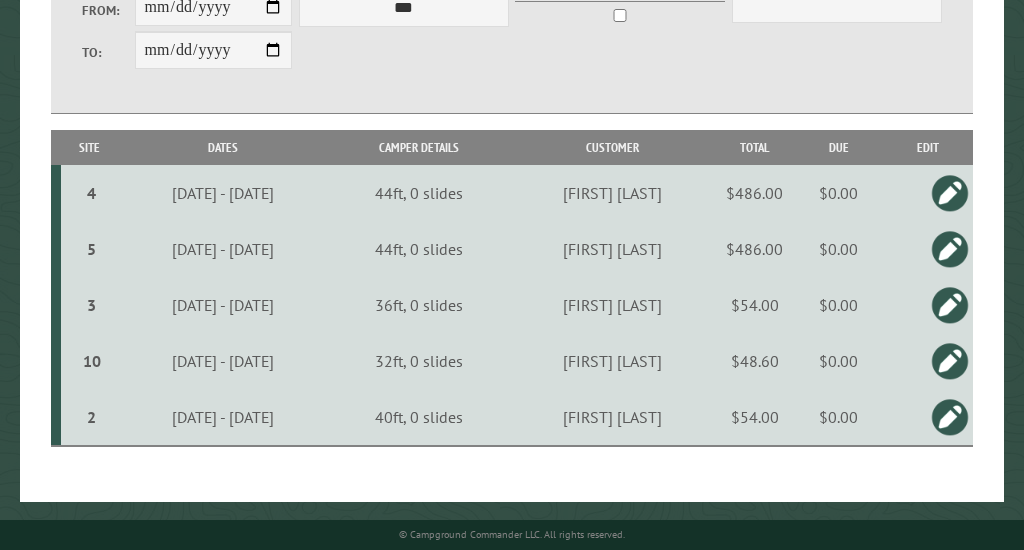 click at bounding box center [950, 361] 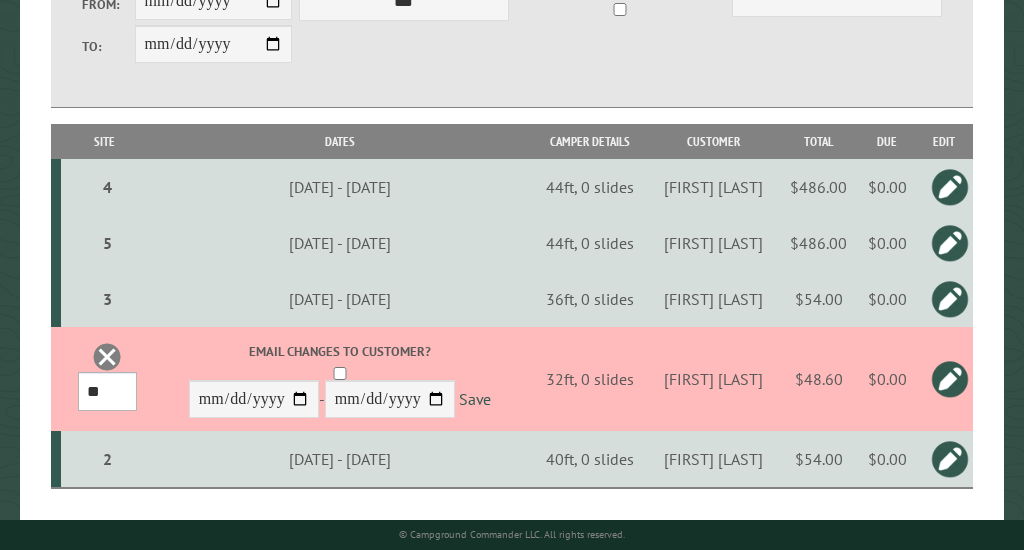 click on "*** * * * * * * * * * ** ** ** ** ** ** ** ** ** ** ** ** ** ** ** ***" at bounding box center [107, 391] 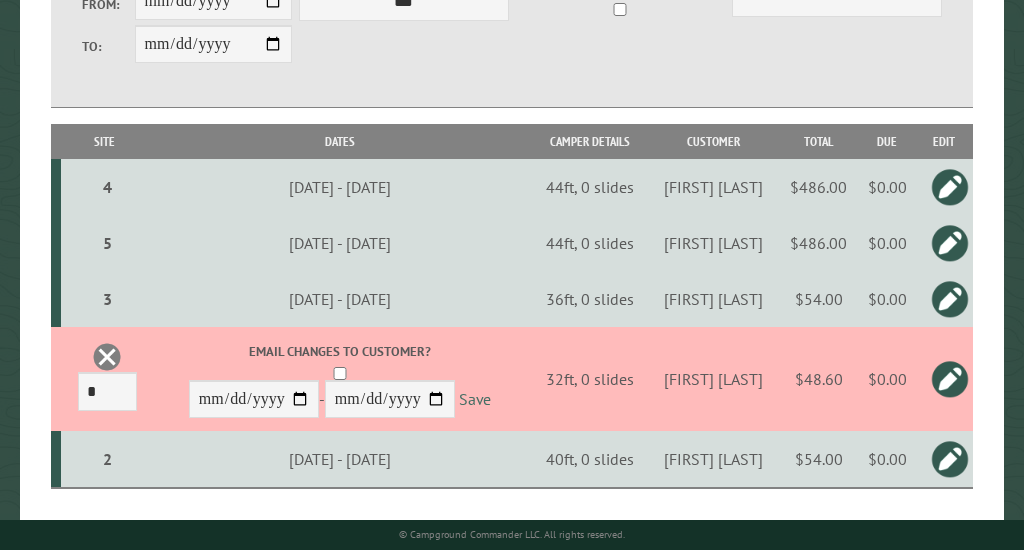 click on "Save" at bounding box center (475, 400) 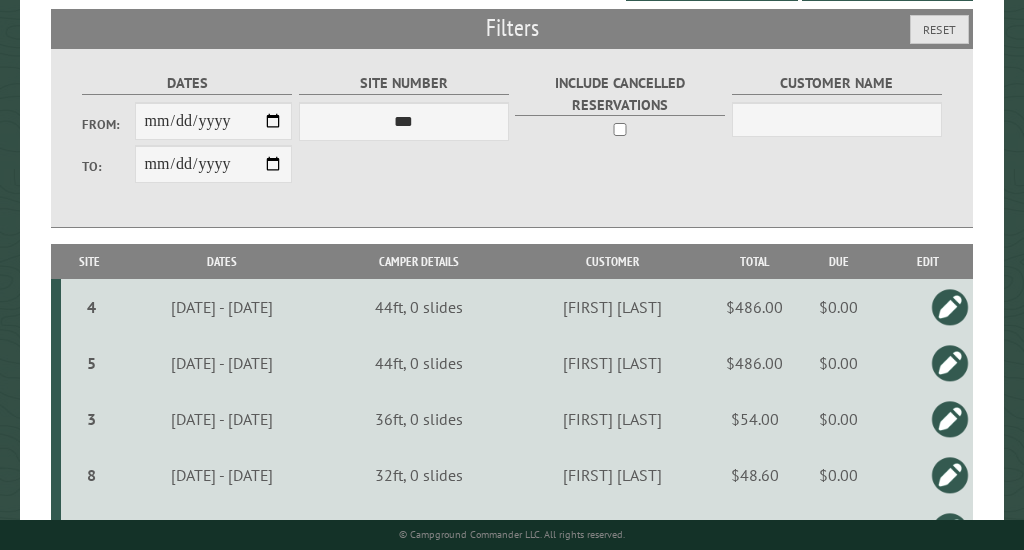 scroll, scrollTop: 292, scrollLeft: 0, axis: vertical 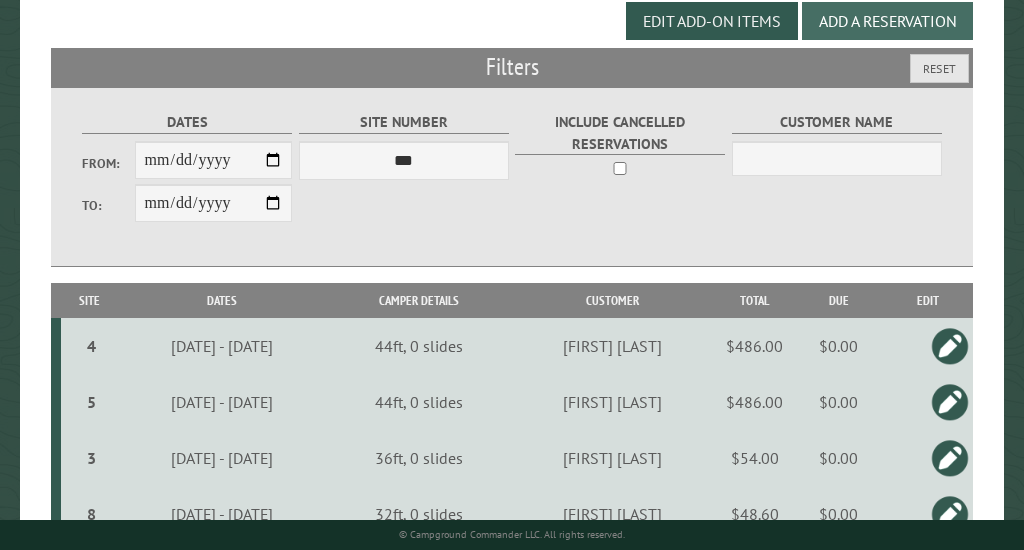 click on "Add a Reservation" at bounding box center (887, 21) 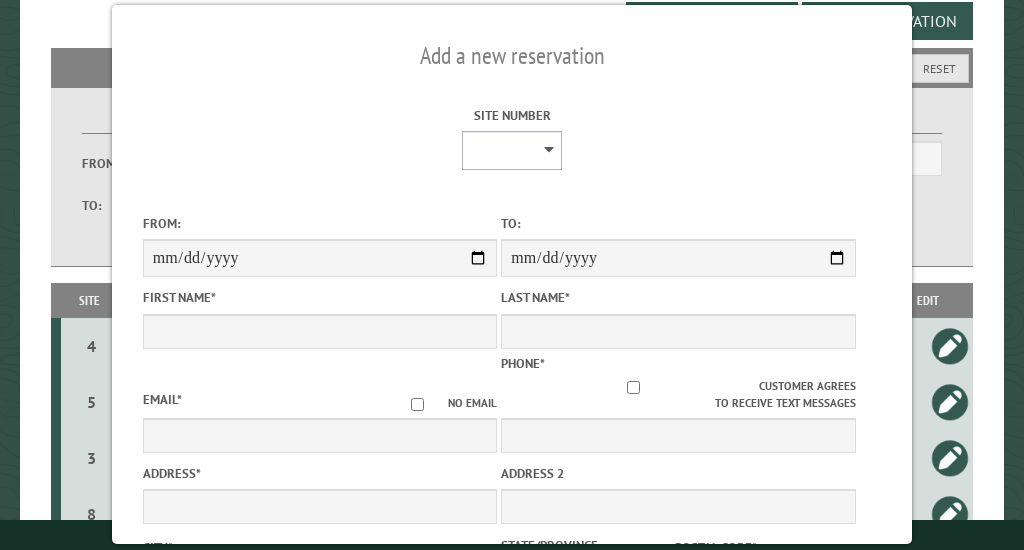 click on "* * * * * * * * * ** ** ** ** ** ** ** ** ** ** ** ** ** ** ** ***" at bounding box center (512, 150) 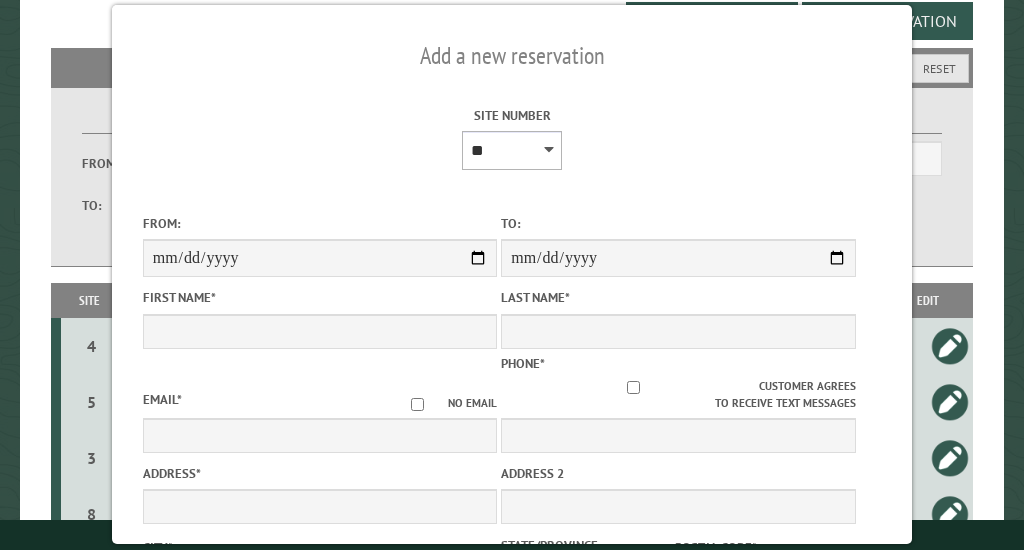 type on "****" 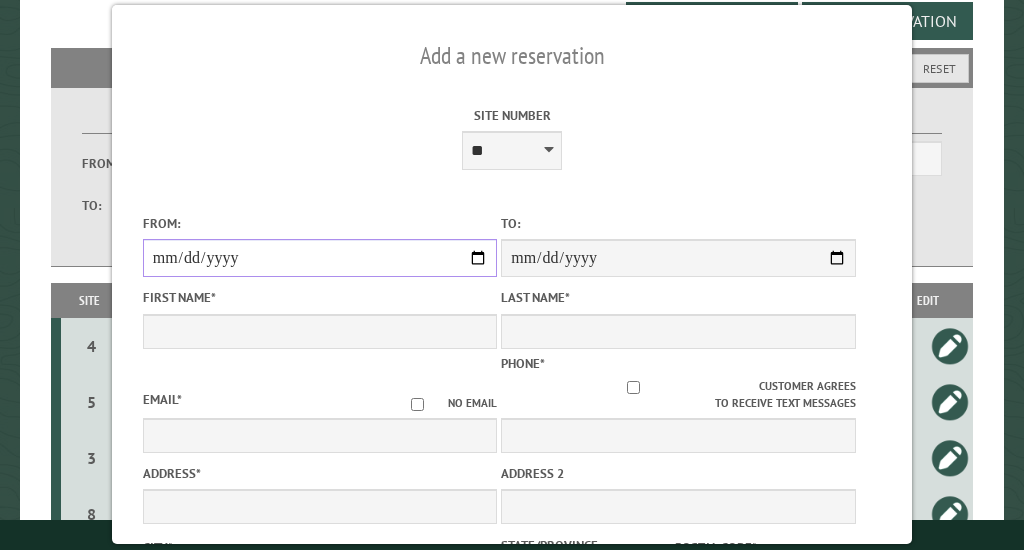 click on "From:" at bounding box center [320, 258] 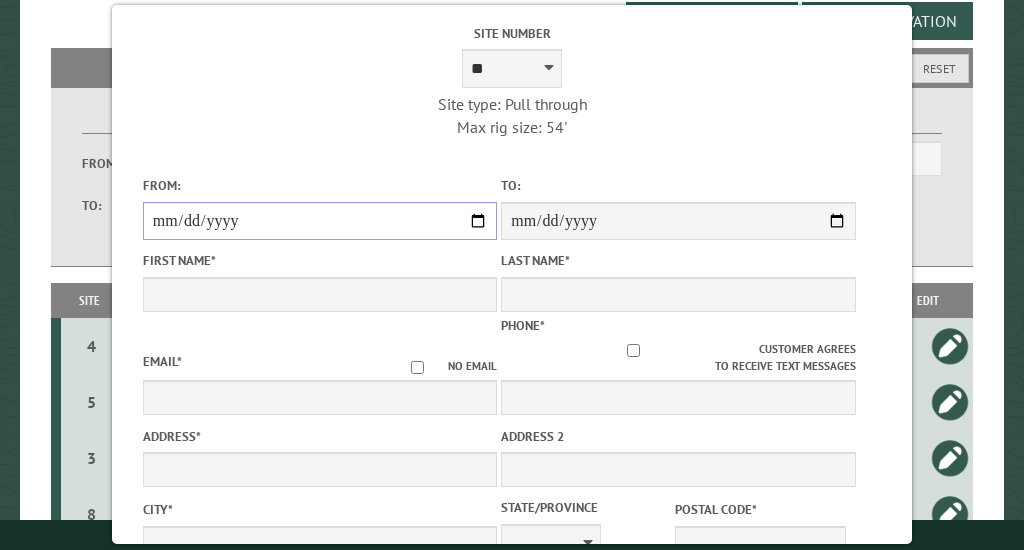 scroll, scrollTop: 100, scrollLeft: 0, axis: vertical 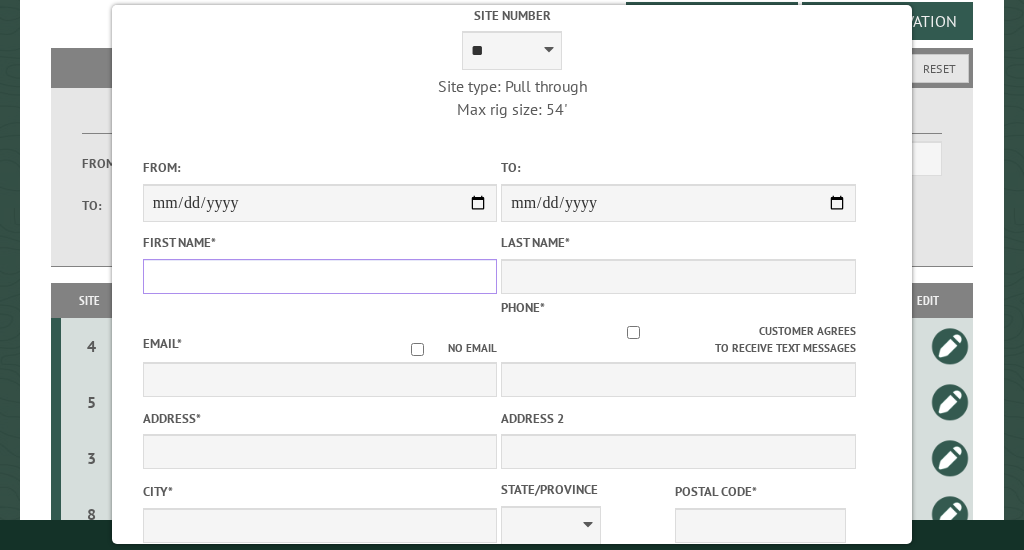 click on "First Name *" at bounding box center (320, 276) 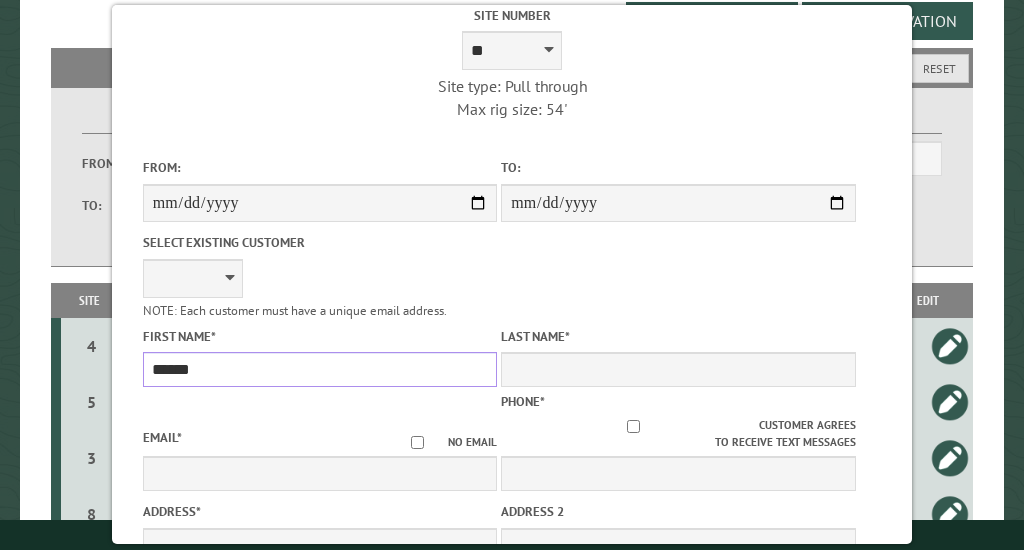 type on "******" 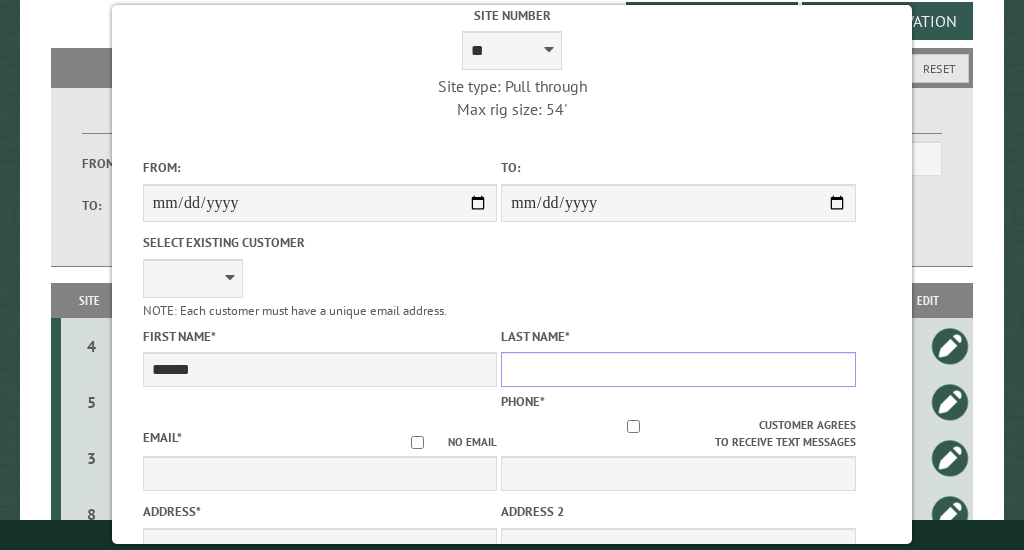 click on "Last Name *" at bounding box center (678, 369) 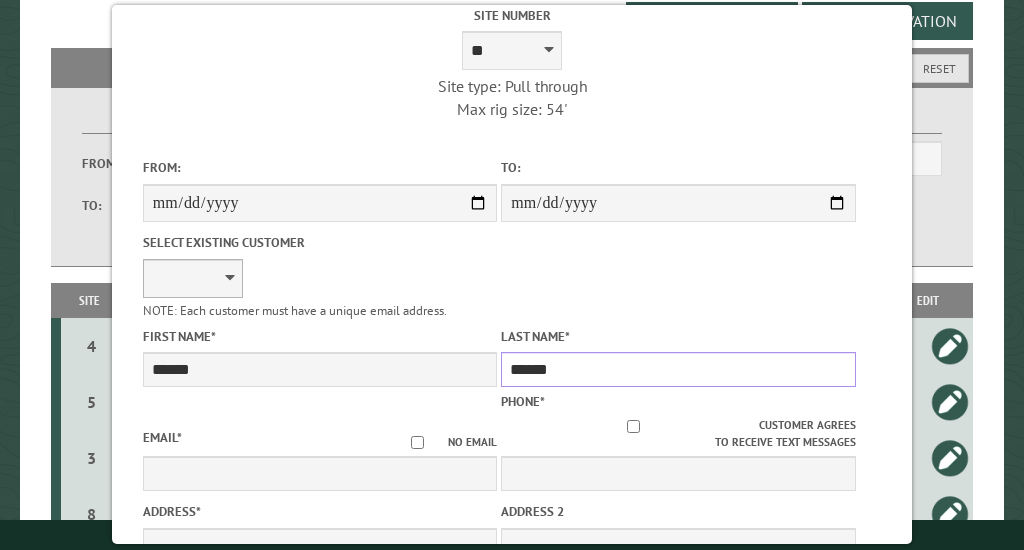 type on "******" 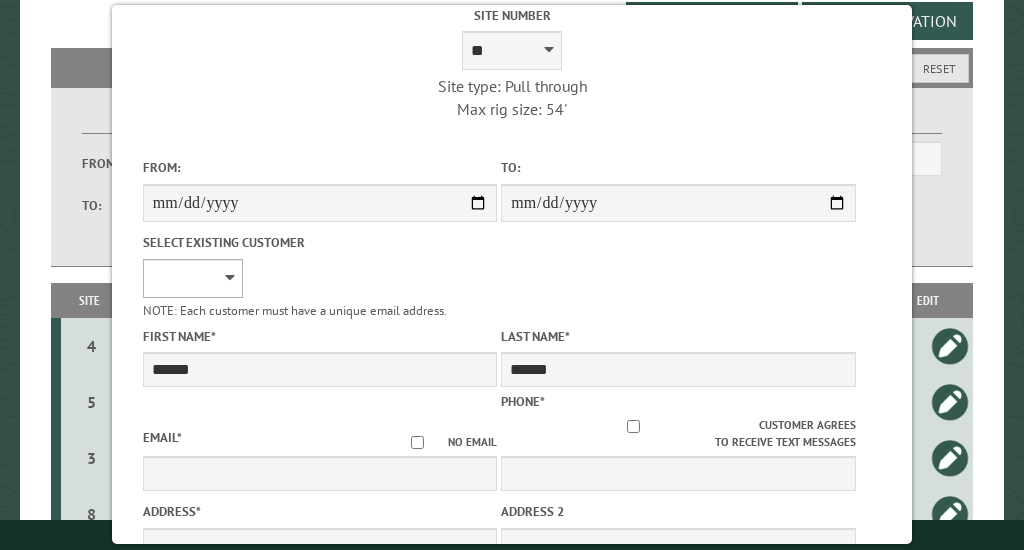 click on "**********" at bounding box center [193, 278] 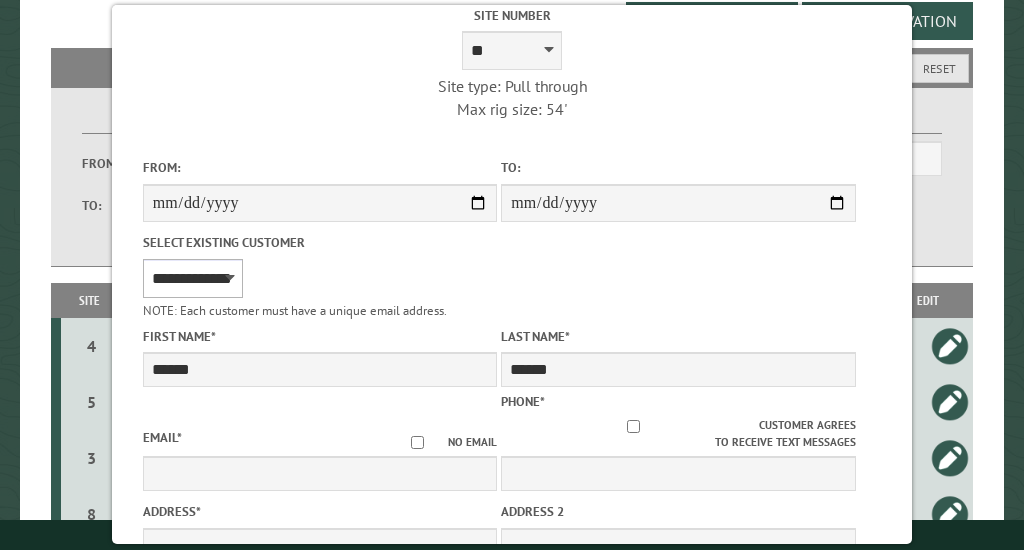 type on "**********" 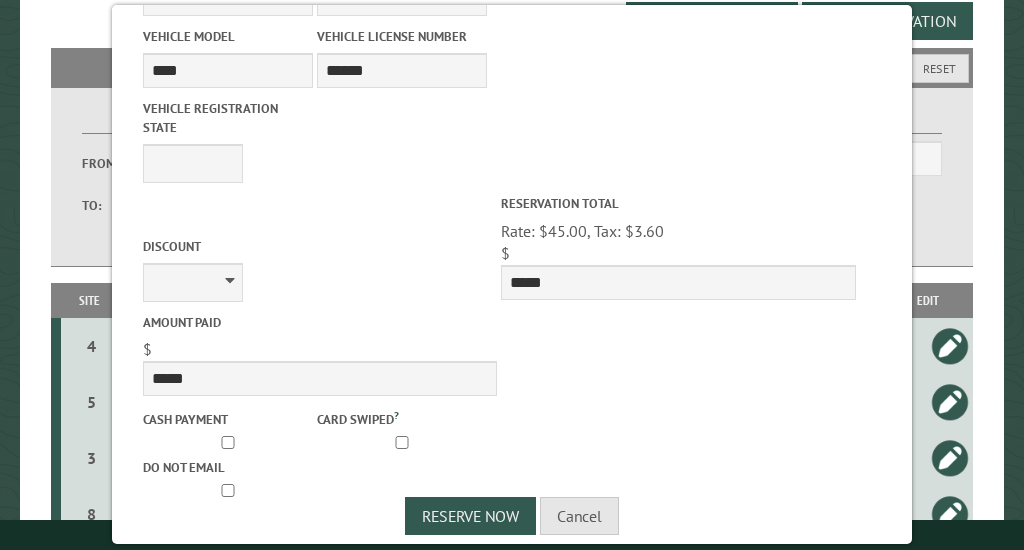 scroll, scrollTop: 1183, scrollLeft: 0, axis: vertical 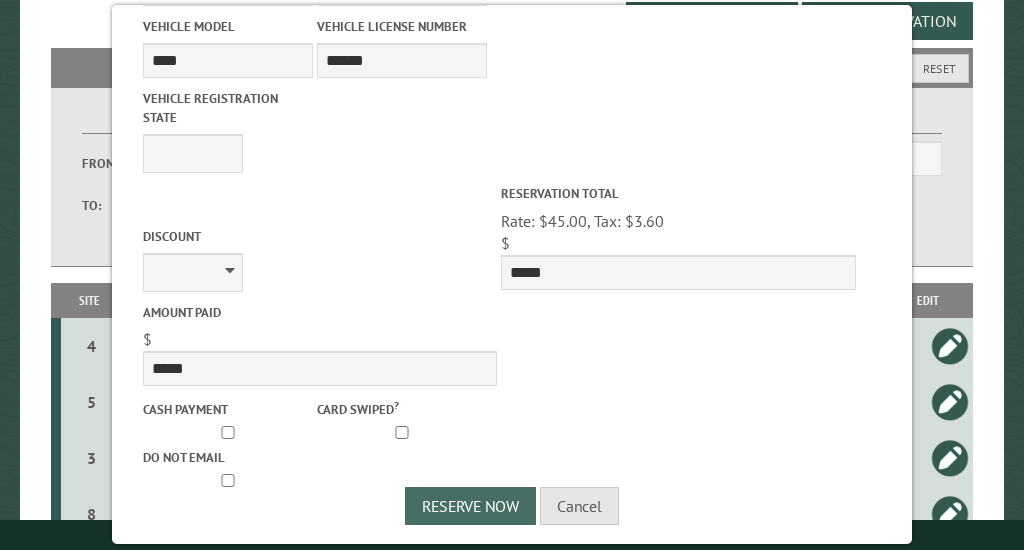 click on "Reserve Now" at bounding box center [470, 506] 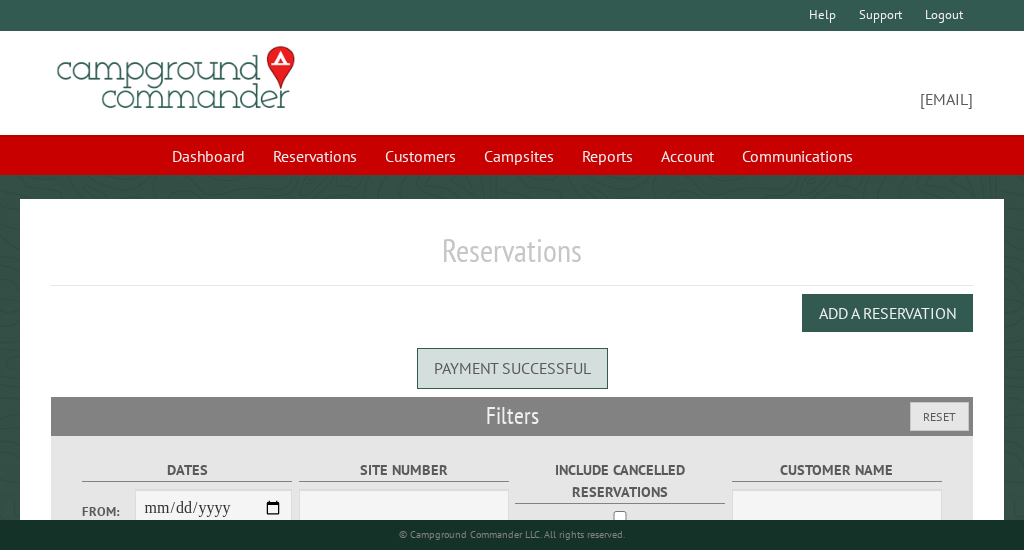 scroll, scrollTop: 0, scrollLeft: 0, axis: both 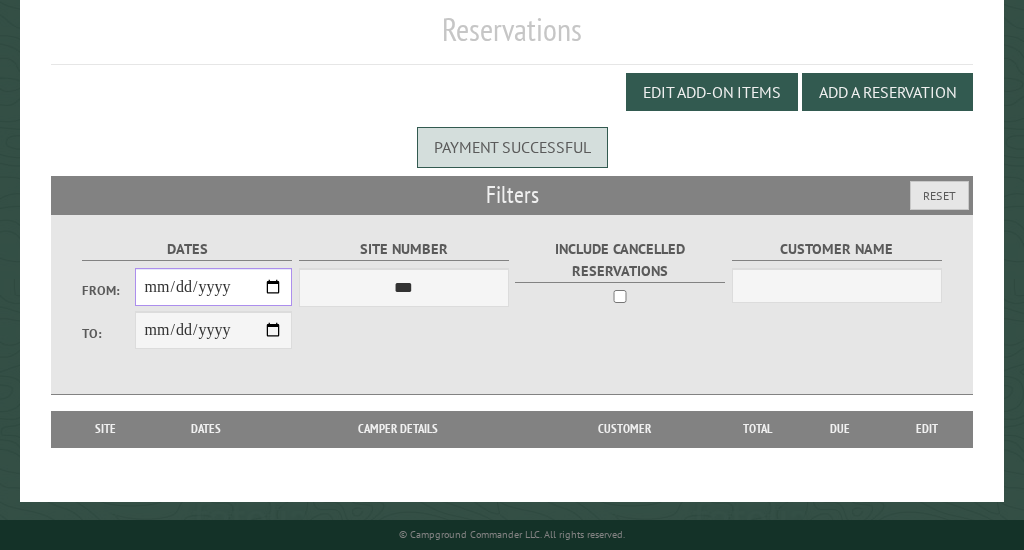click on "From:" at bounding box center [214, 287] 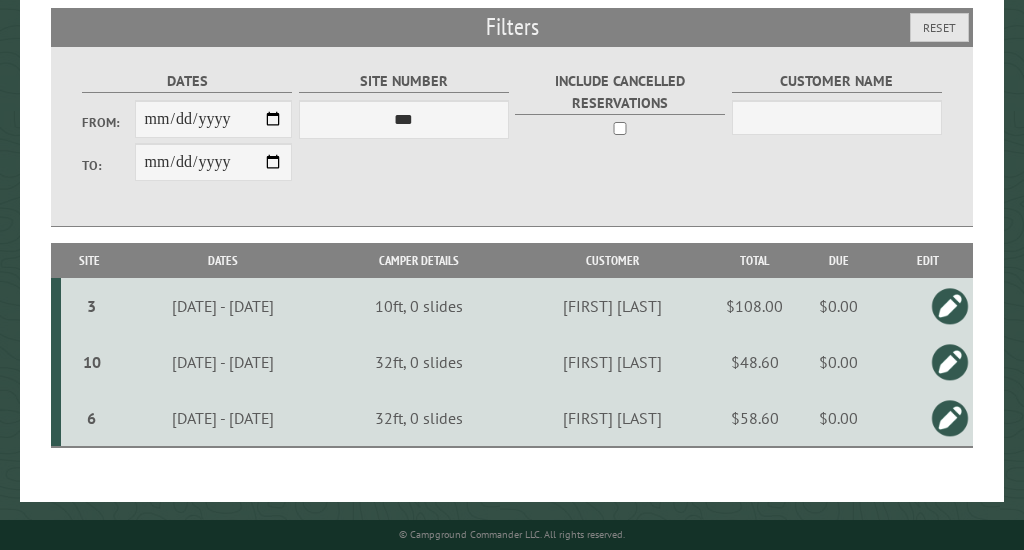scroll, scrollTop: 49, scrollLeft: 0, axis: vertical 